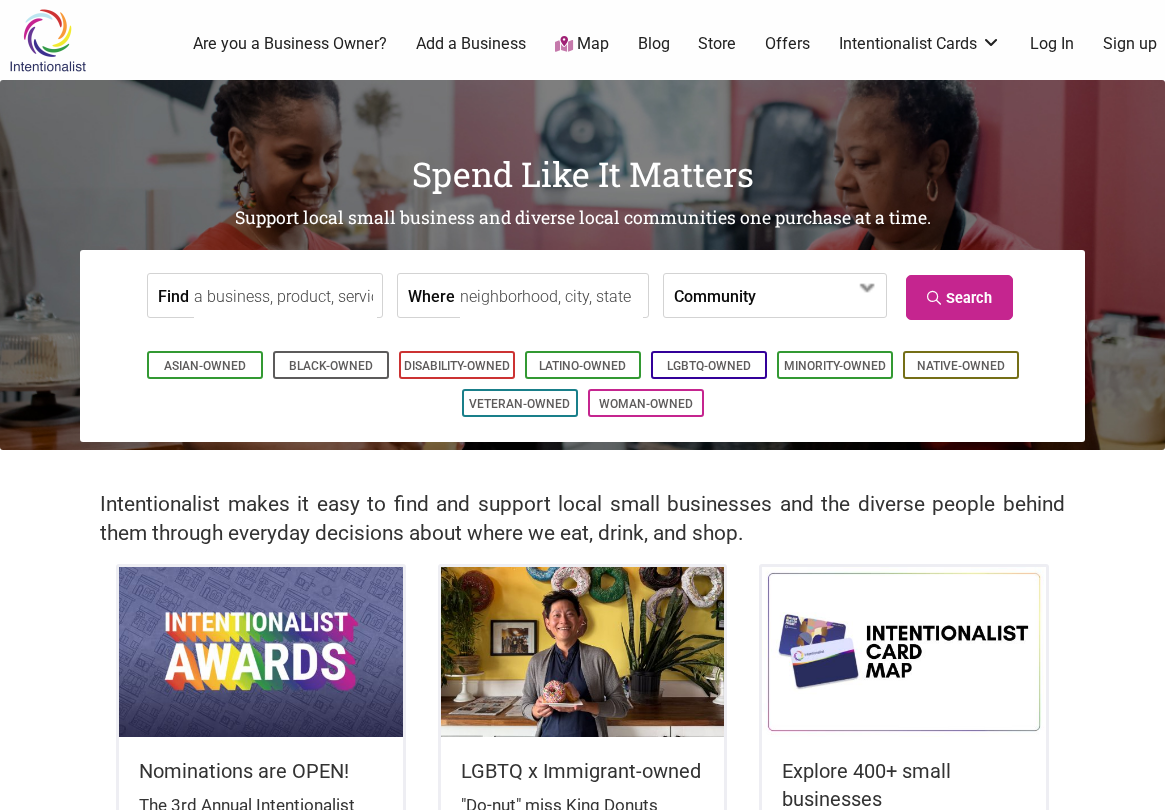 scroll, scrollTop: 0, scrollLeft: 0, axis: both 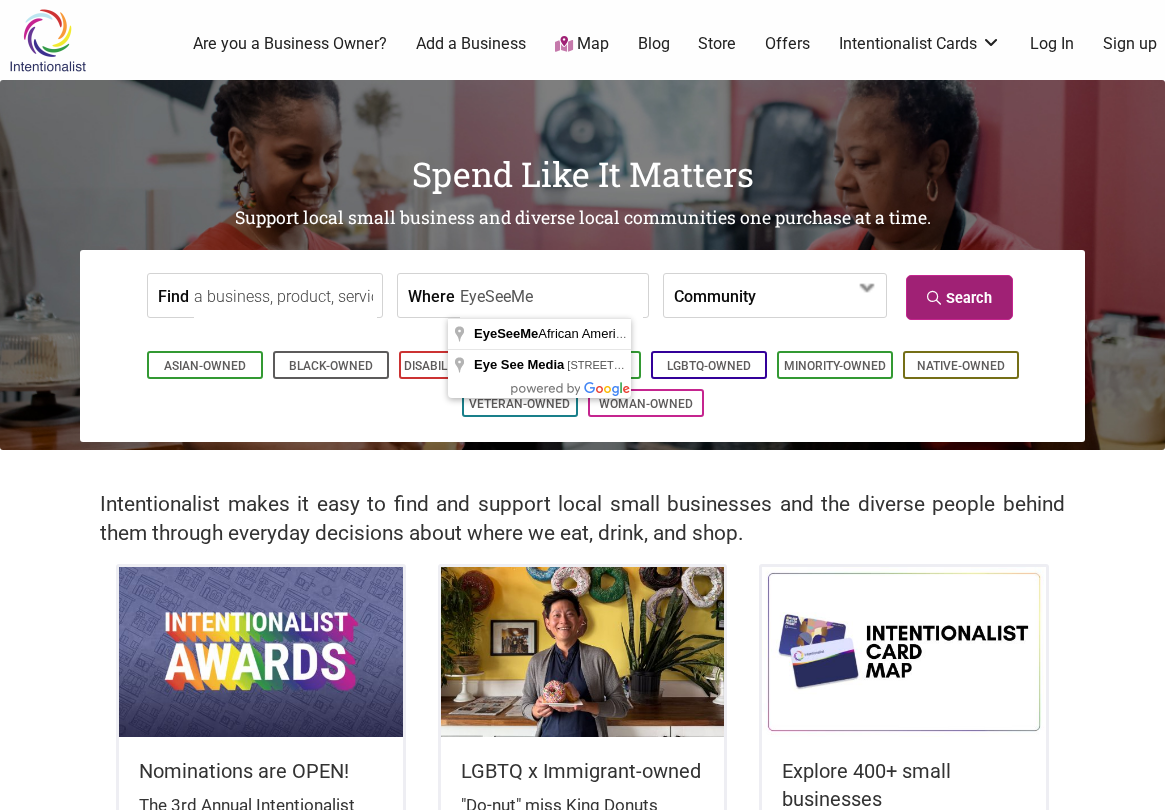 type on "EyeSeeMe" 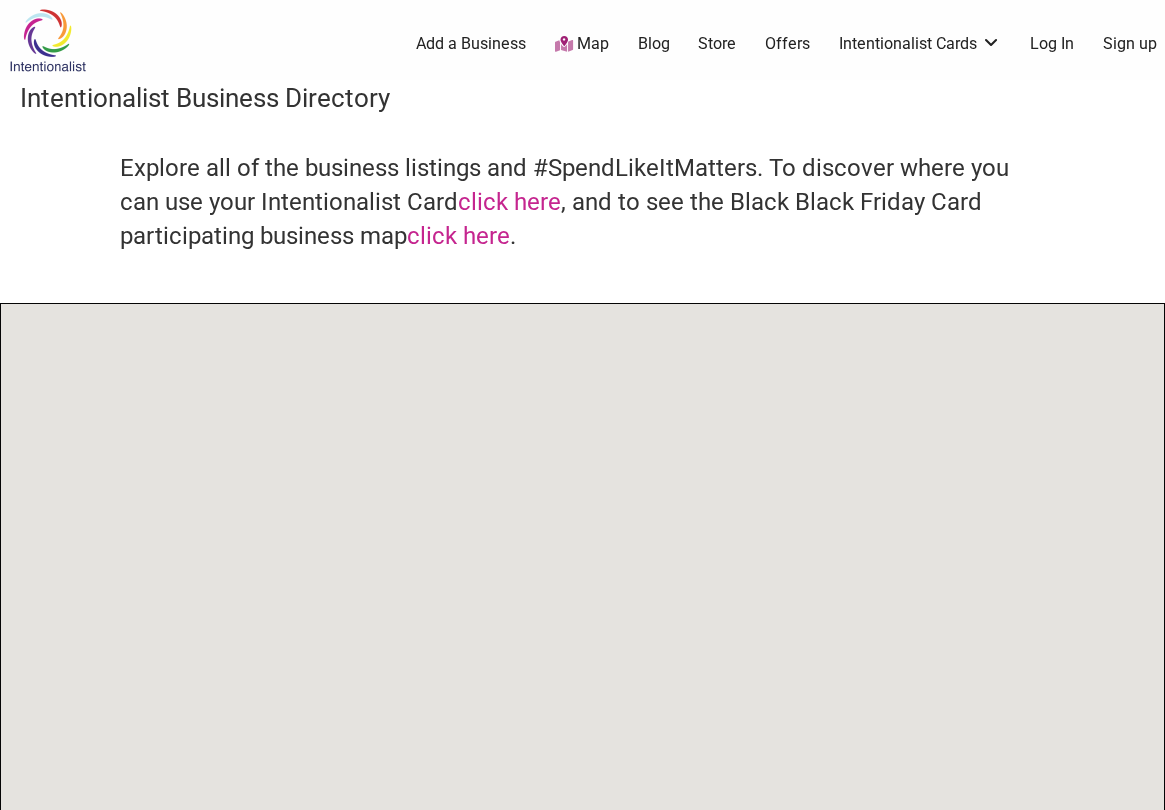 scroll, scrollTop: 0, scrollLeft: 0, axis: both 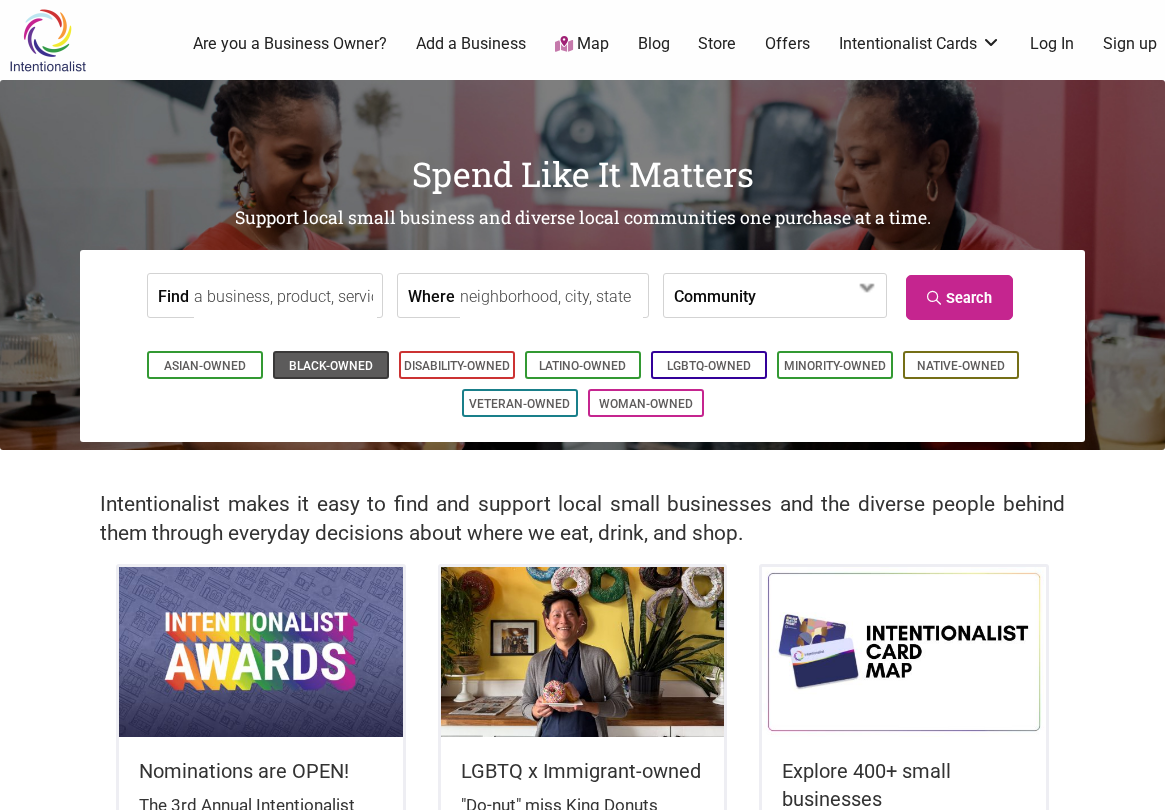 click on "Black-Owned" at bounding box center (331, 366) 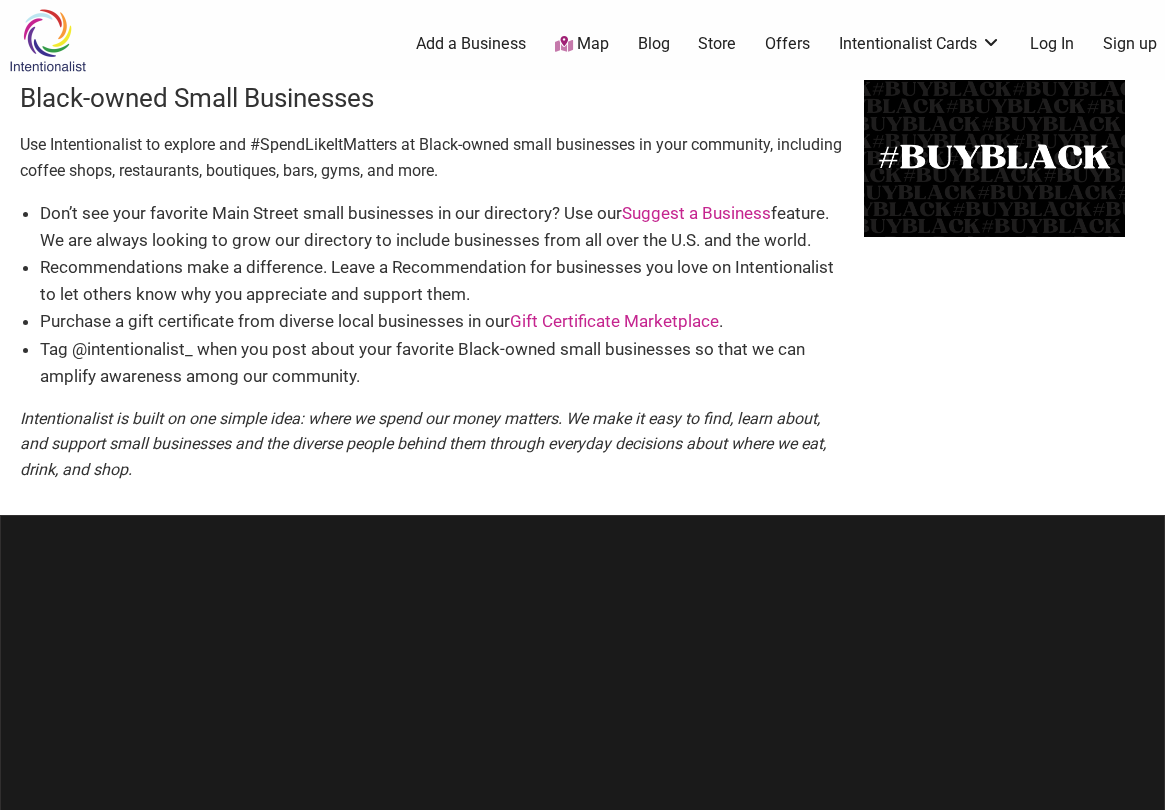 scroll, scrollTop: 0, scrollLeft: 0, axis: both 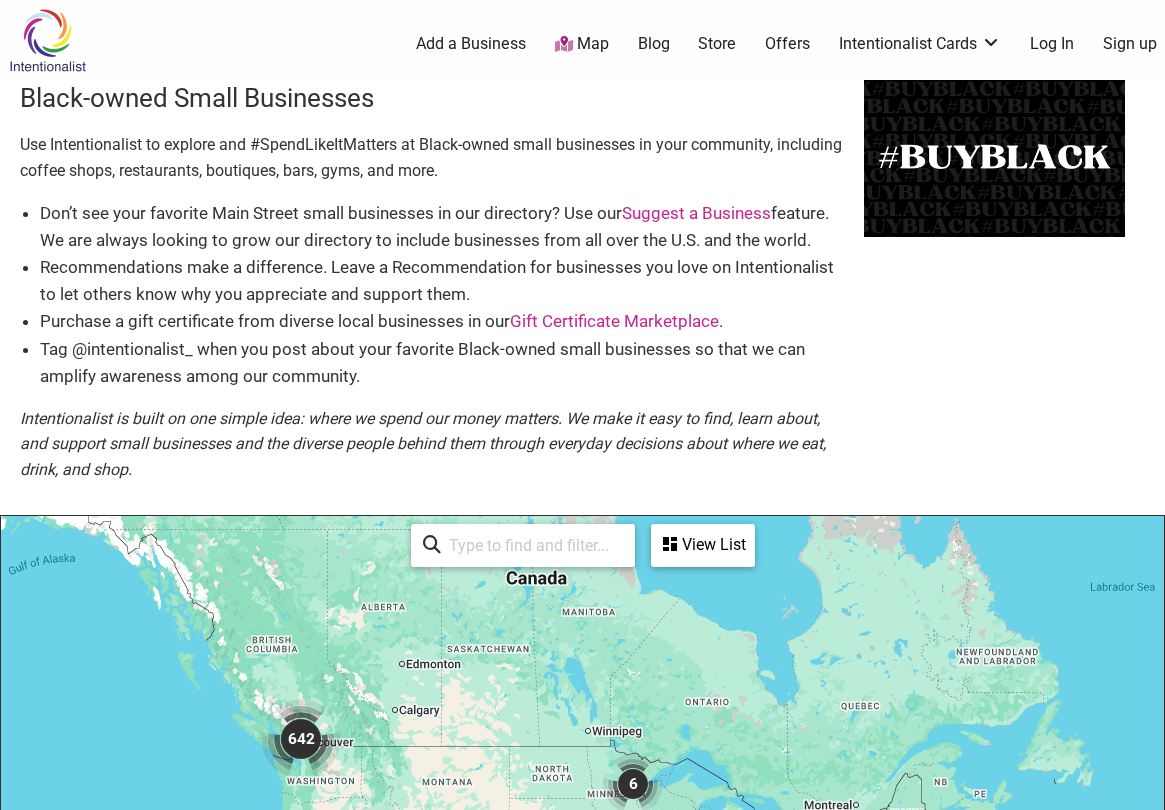 click on "Map" at bounding box center (582, 44) 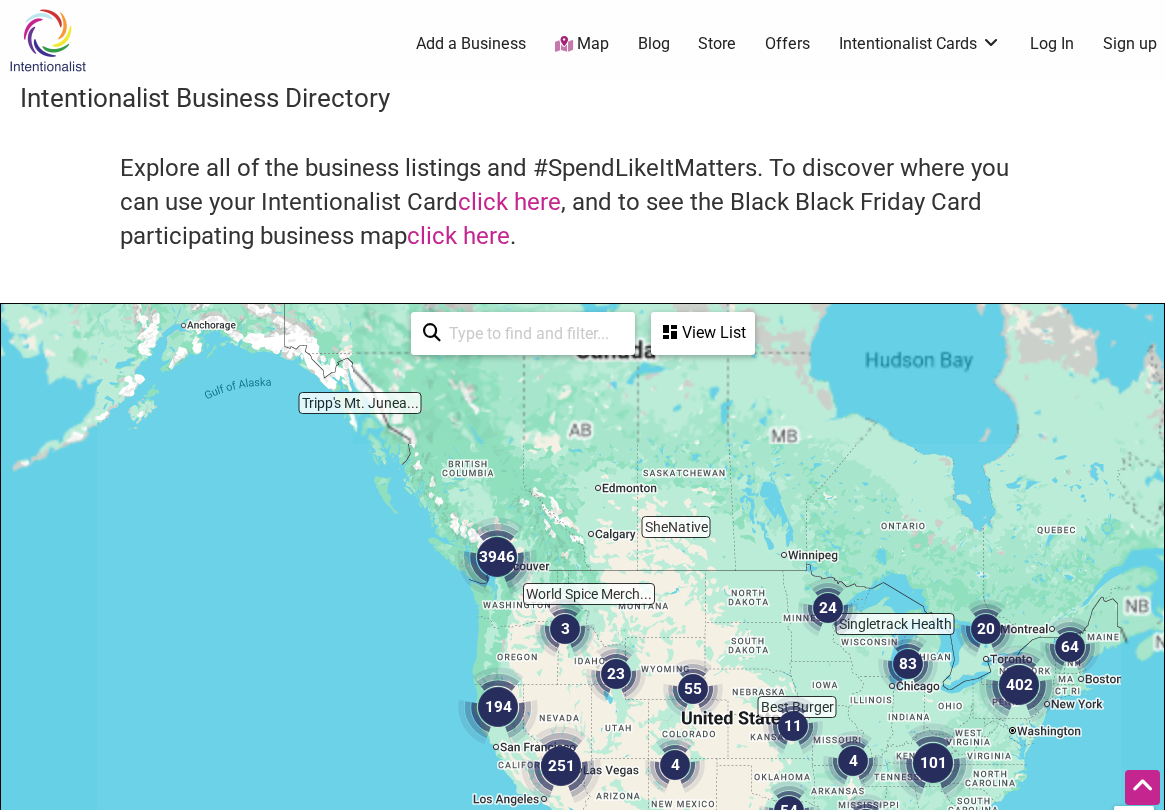 scroll, scrollTop: 500, scrollLeft: 0, axis: vertical 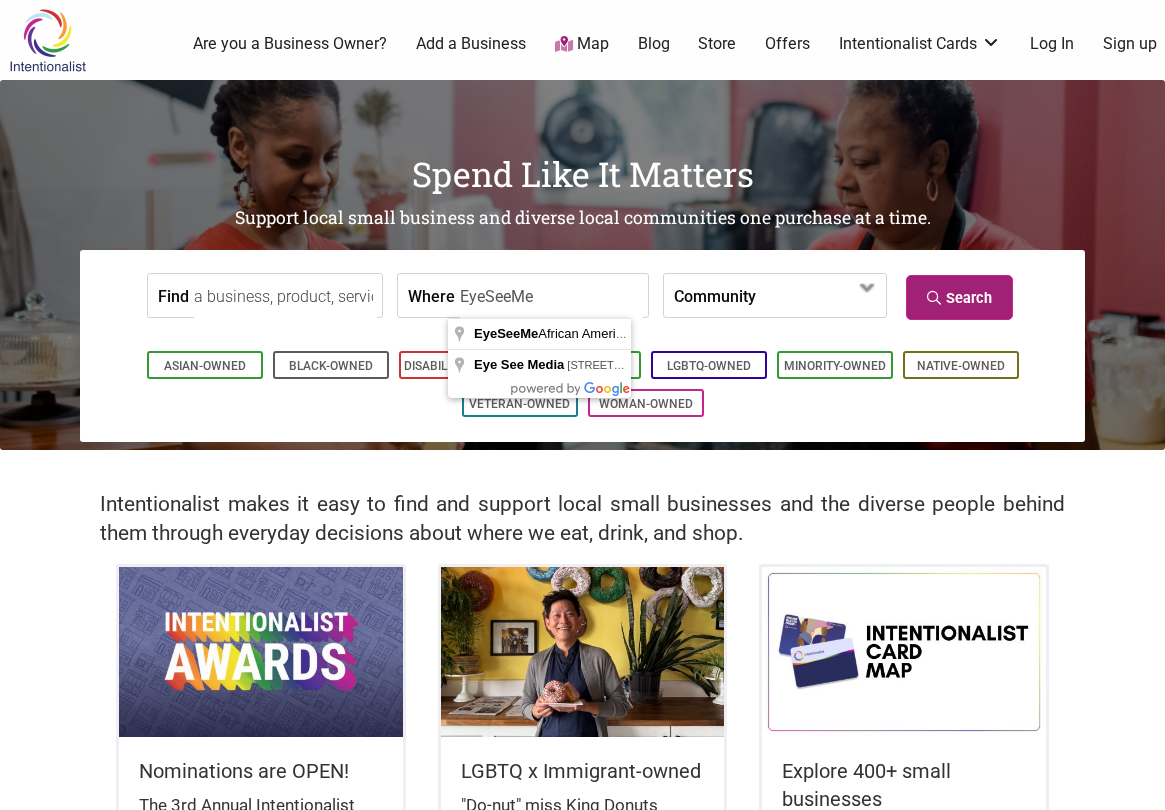 type on "EyeSeeMe" 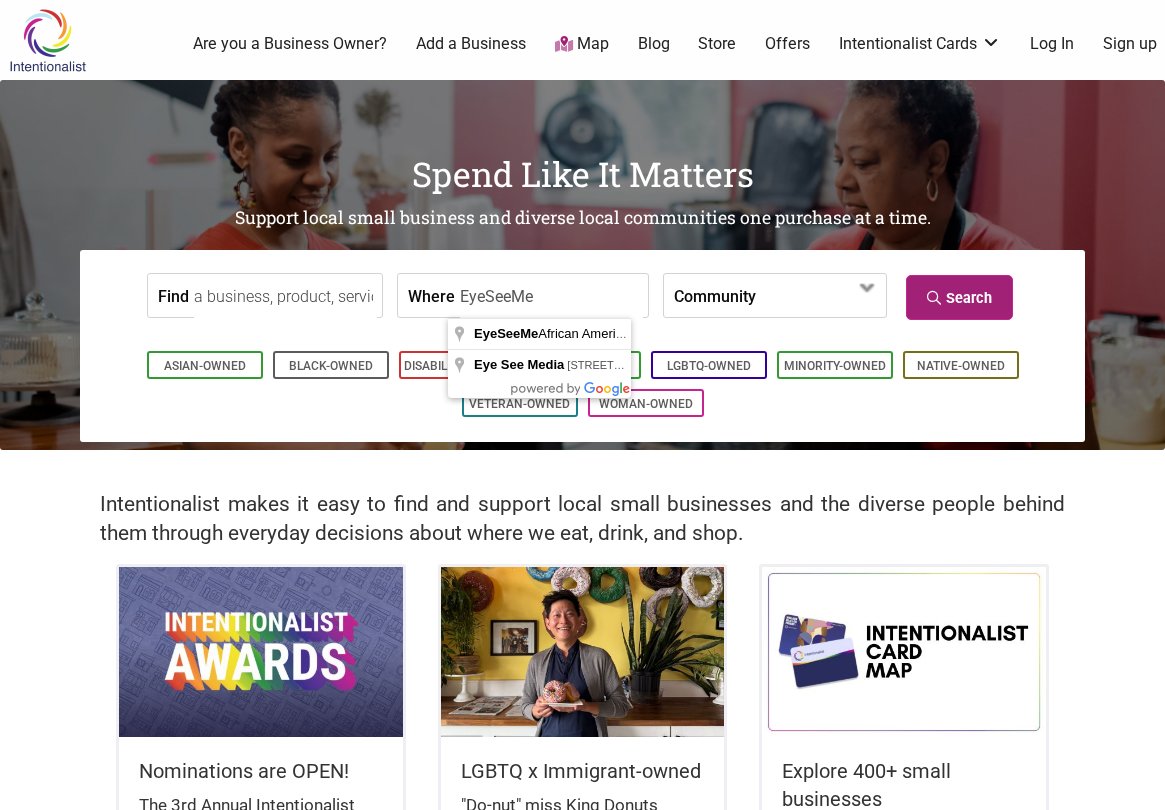 click on "Search" at bounding box center [959, 297] 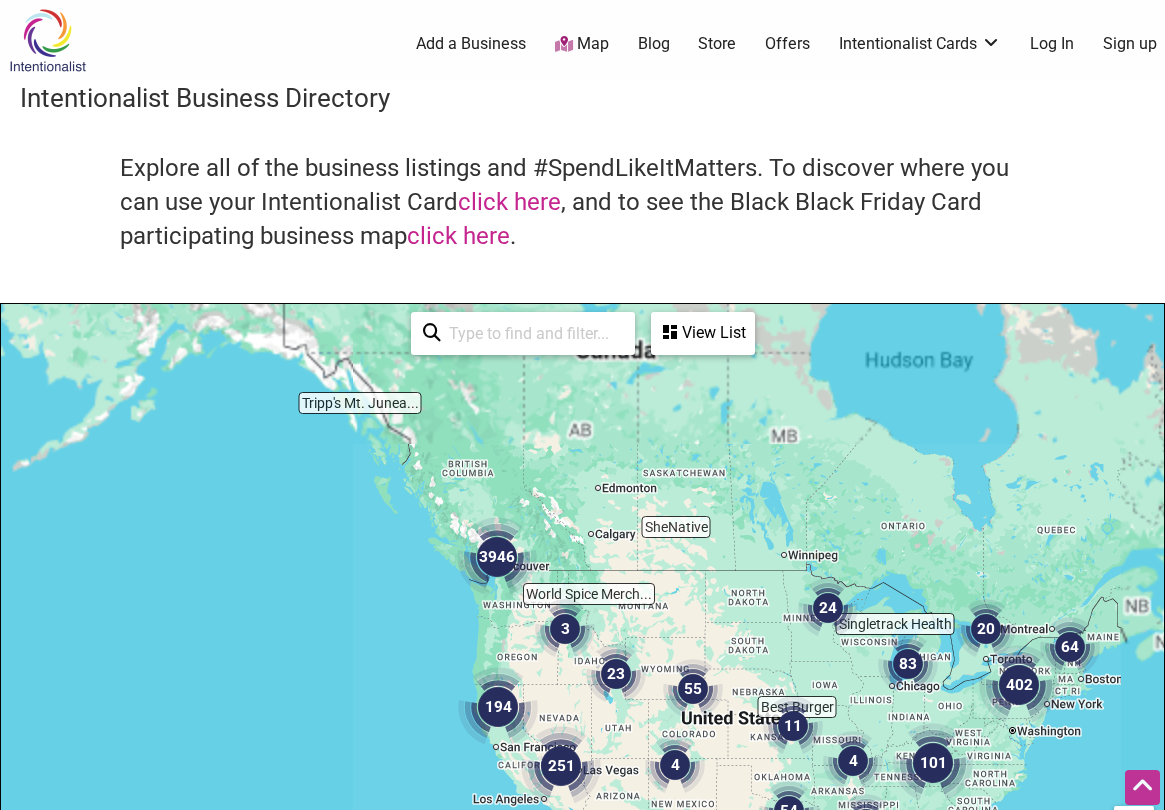 scroll, scrollTop: 500, scrollLeft: 0, axis: vertical 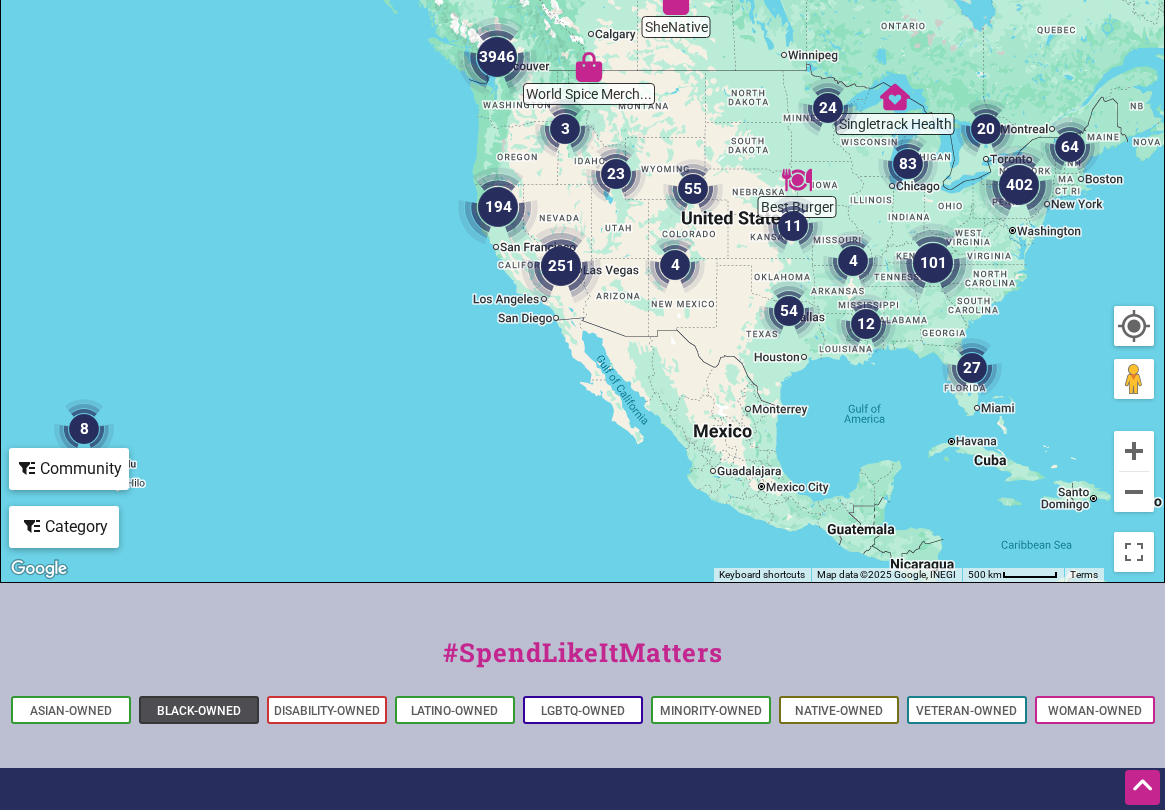 click on "Black-Owned" at bounding box center [199, 711] 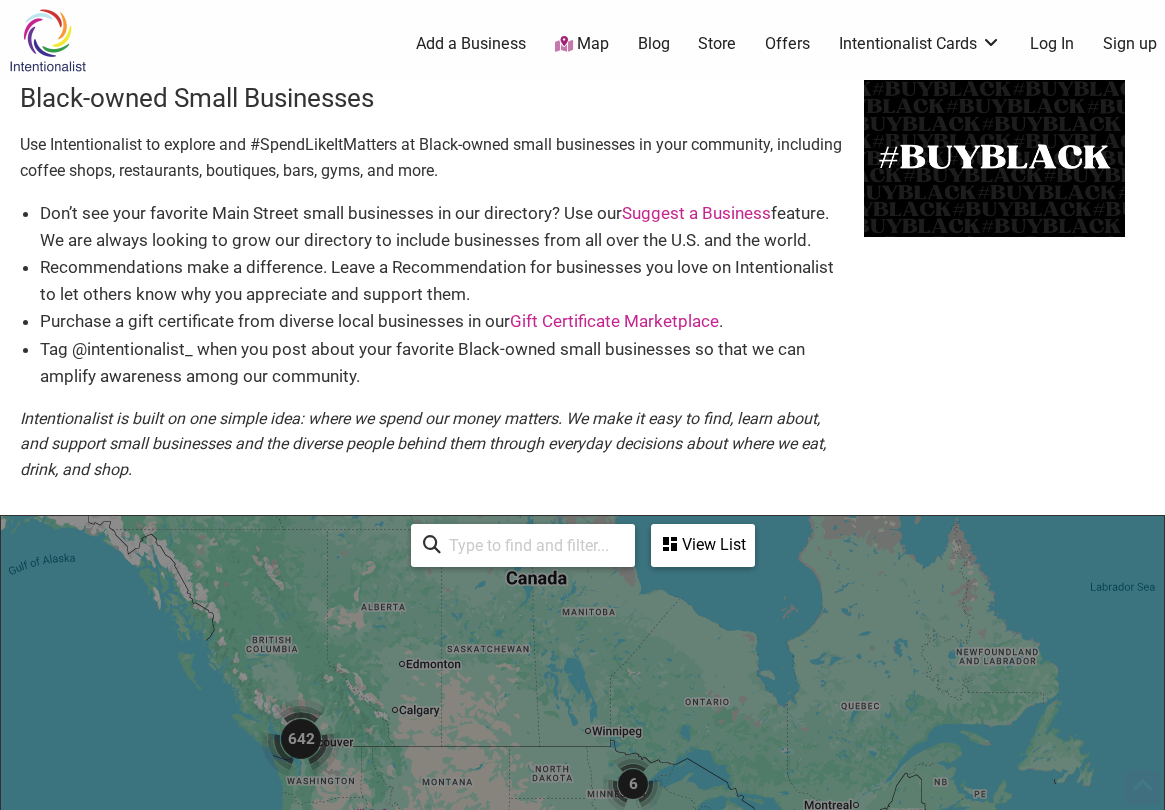 scroll, scrollTop: 500, scrollLeft: 0, axis: vertical 